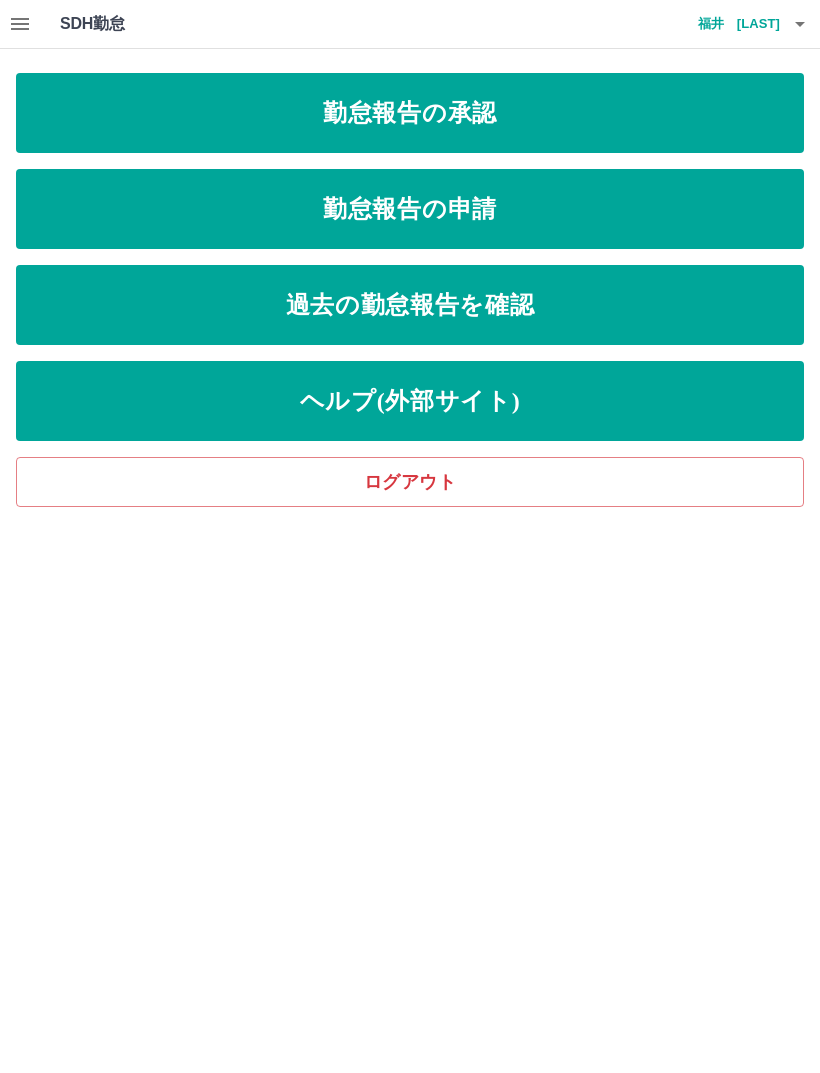 scroll, scrollTop: 0, scrollLeft: 0, axis: both 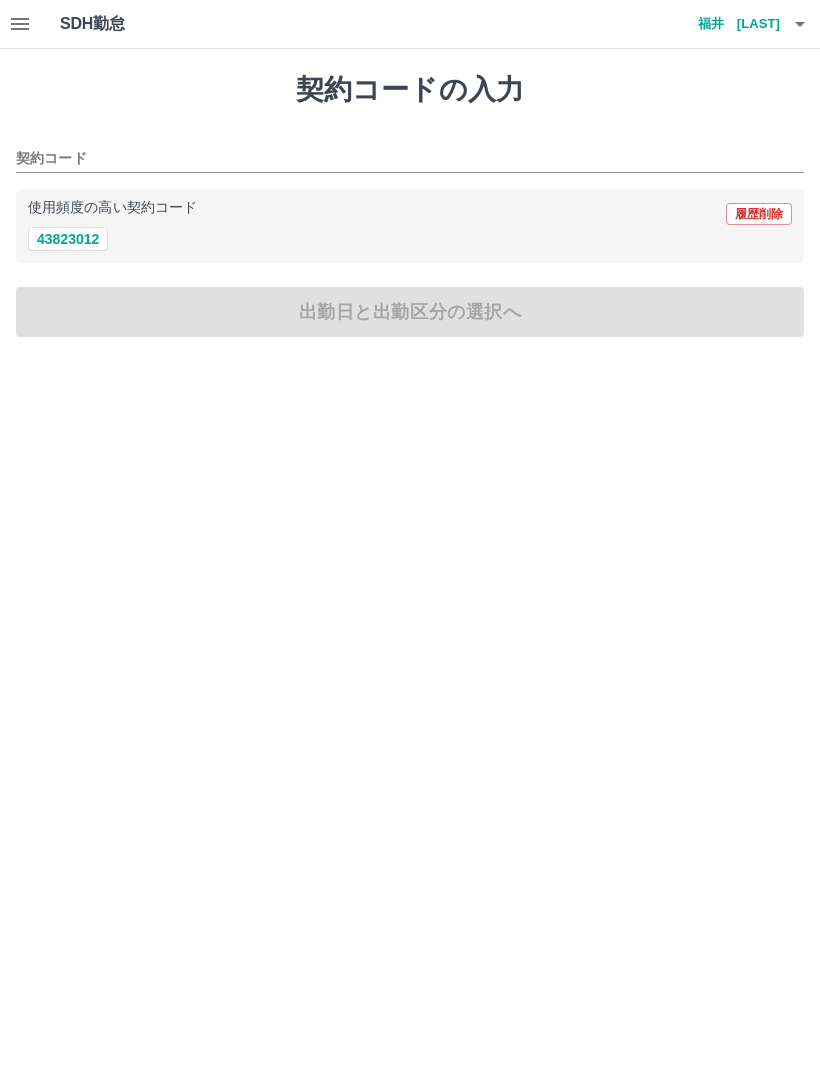 click on "43823012" at bounding box center (68, 239) 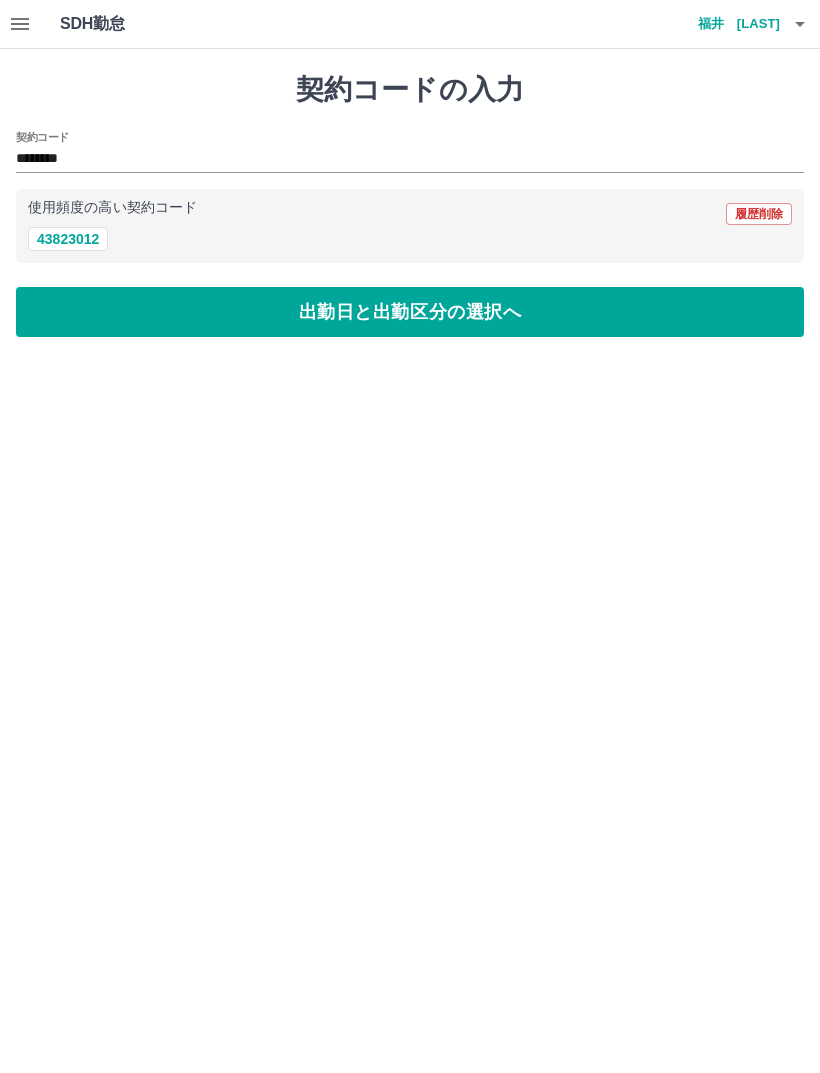 click on "出勤日と出勤区分の選択へ" at bounding box center (410, 312) 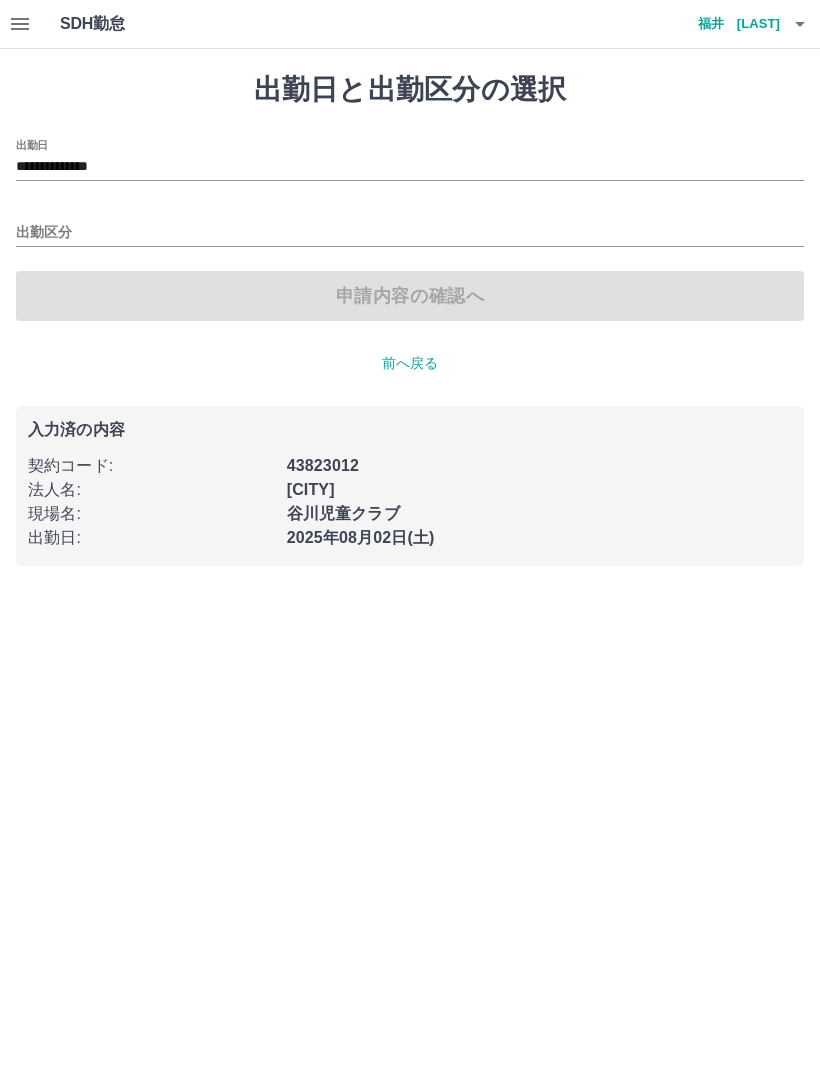 click on "出勤区分" at bounding box center [410, 233] 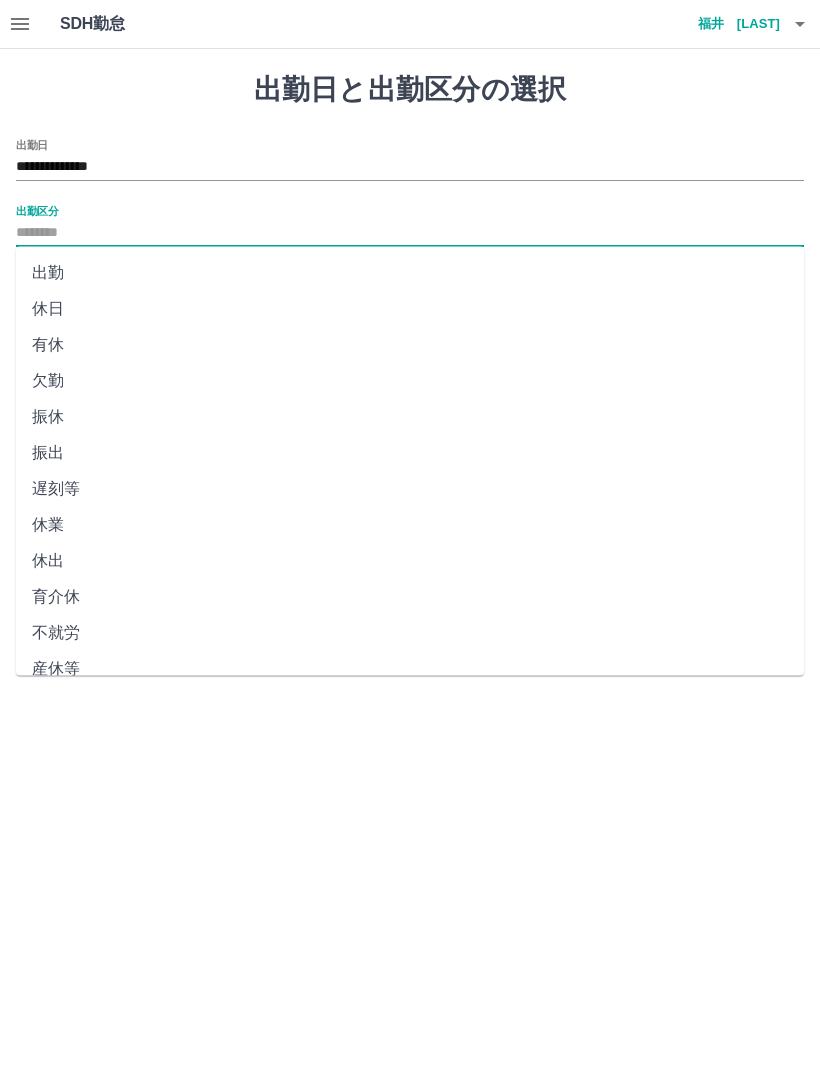click on "出勤" at bounding box center [410, 273] 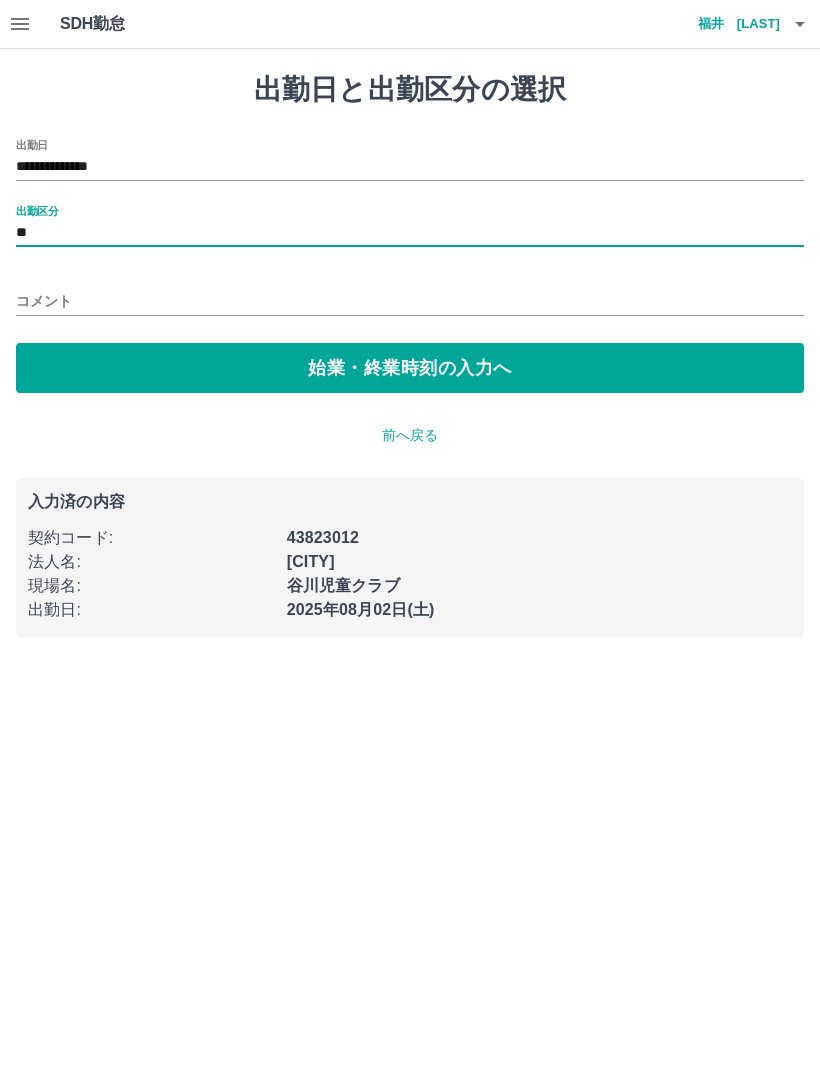 type on "**" 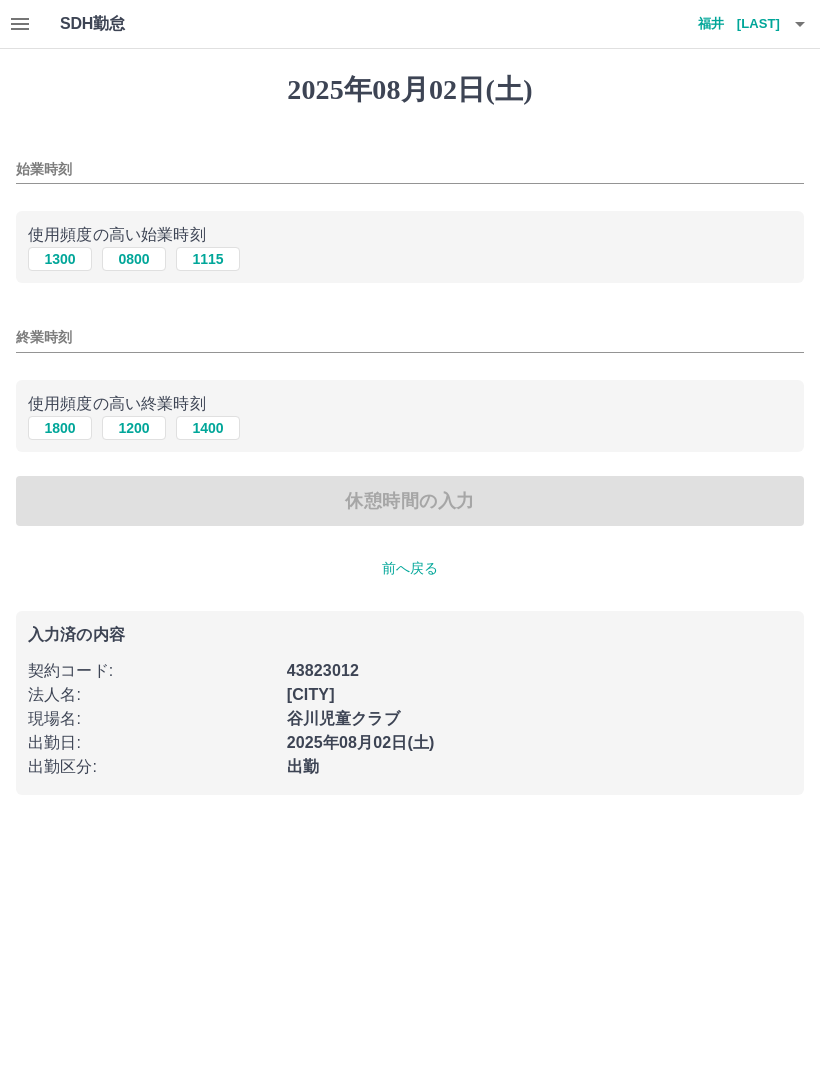 click on "0800" at bounding box center (134, 259) 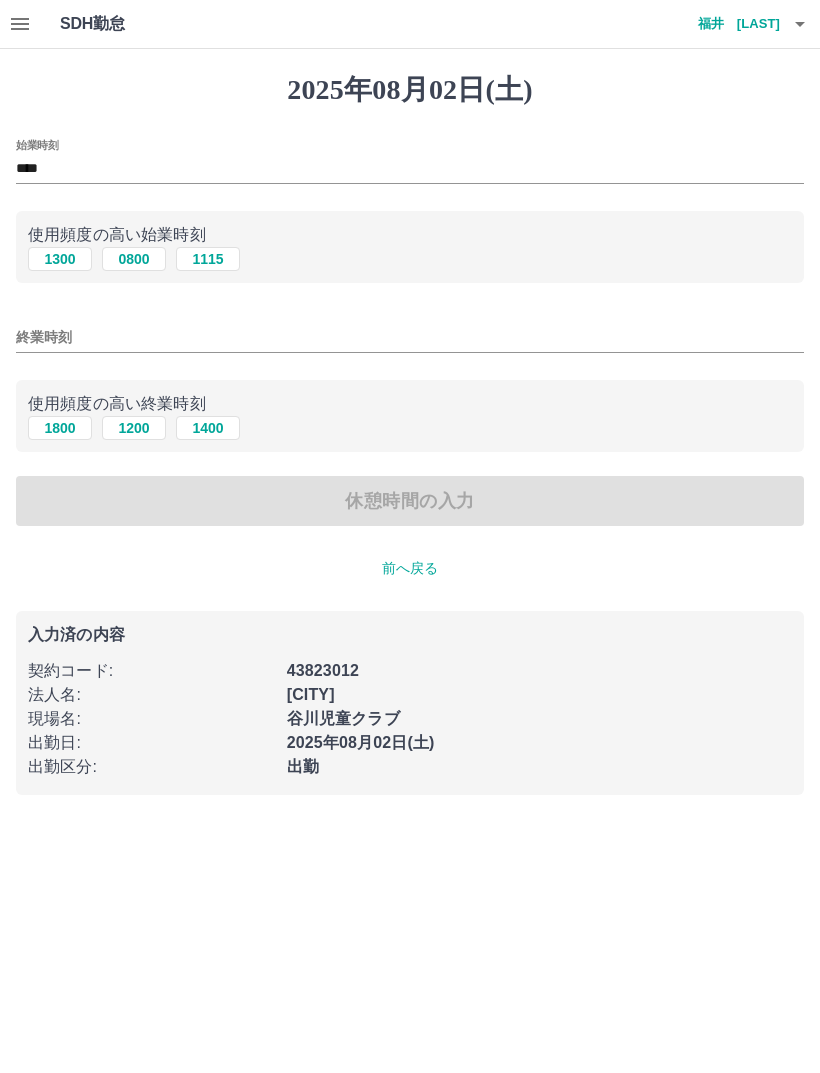 click on "1800" at bounding box center [60, 428] 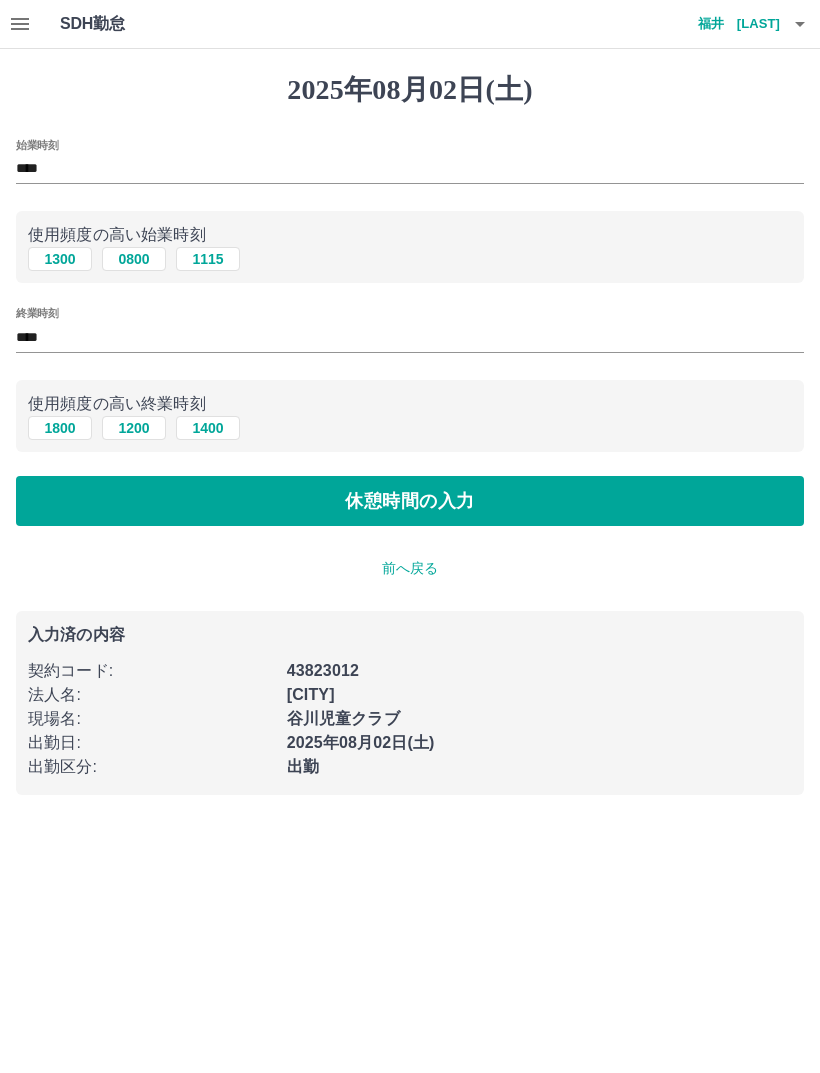 click on "休憩時間の入力" at bounding box center (410, 501) 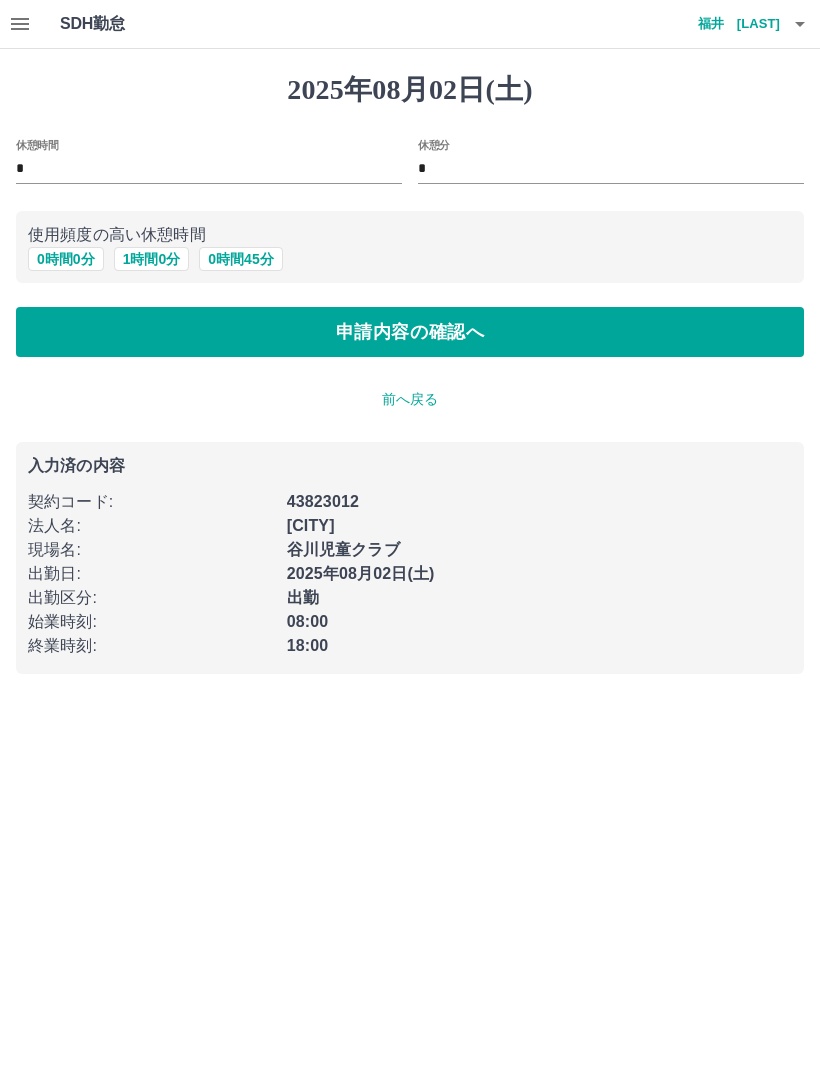 click on "1 時間 0 分" at bounding box center (152, 259) 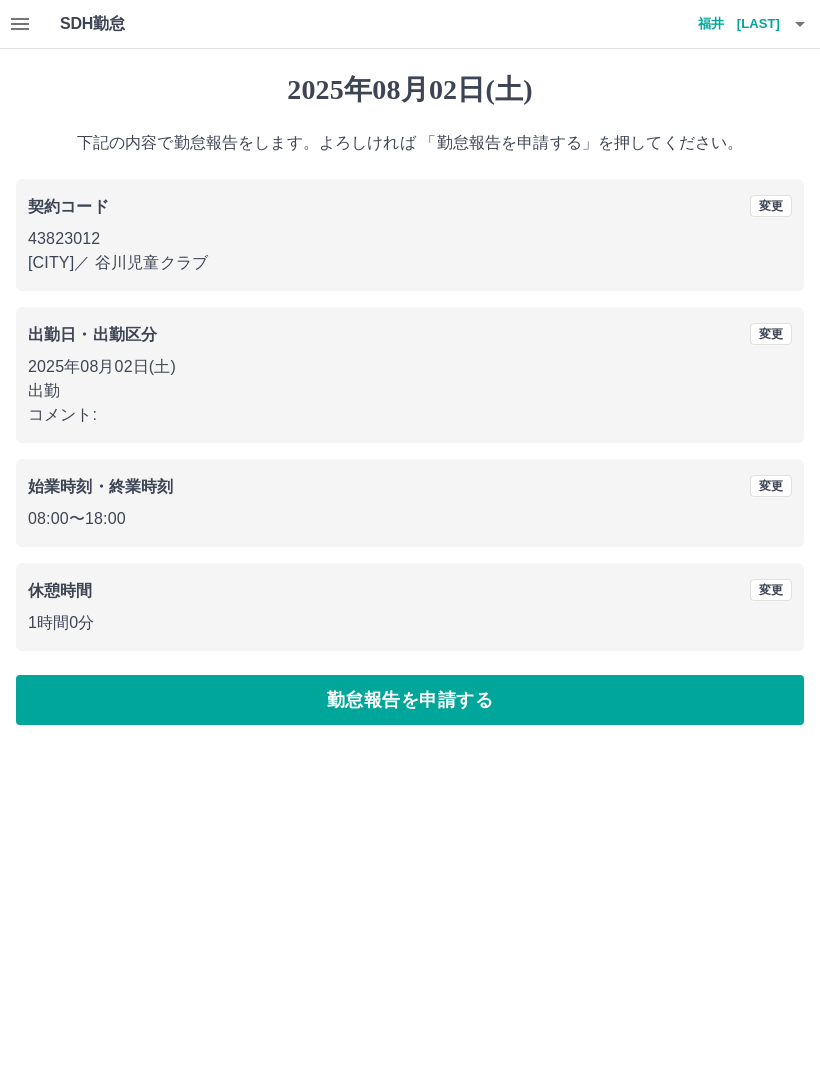 click on "勤怠報告を申請する" at bounding box center (410, 700) 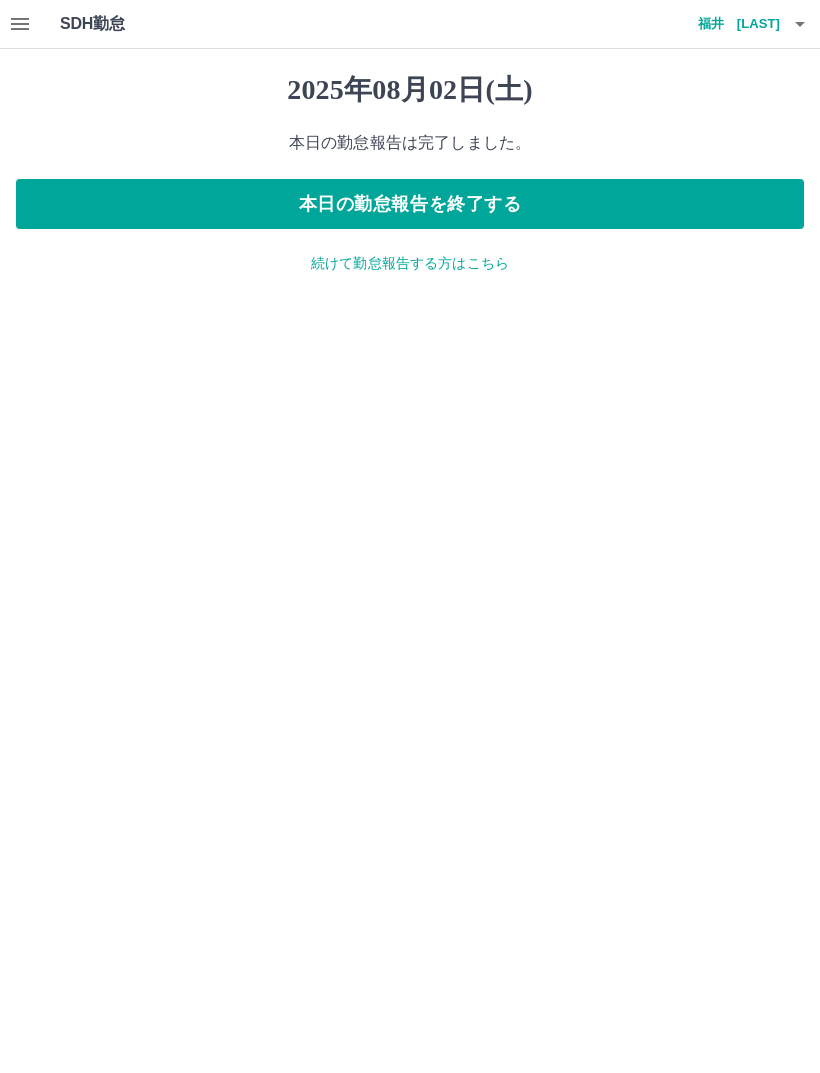 click 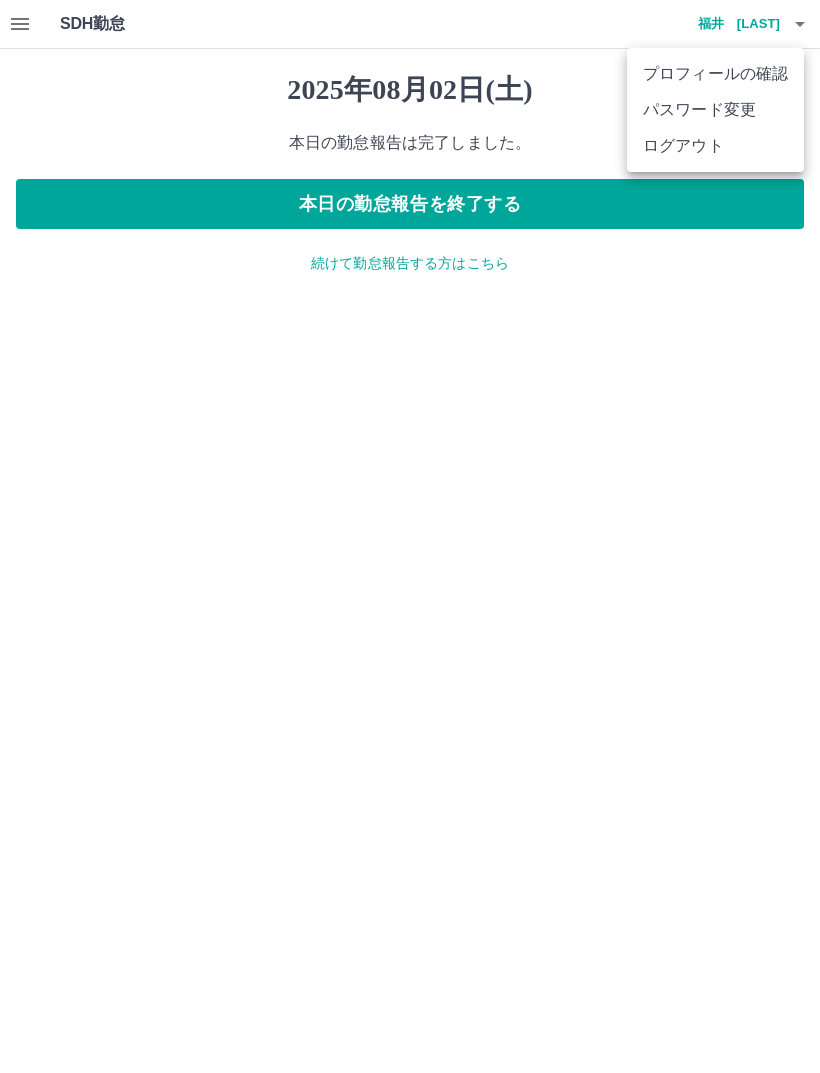 click on "ログアウト" at bounding box center (715, 146) 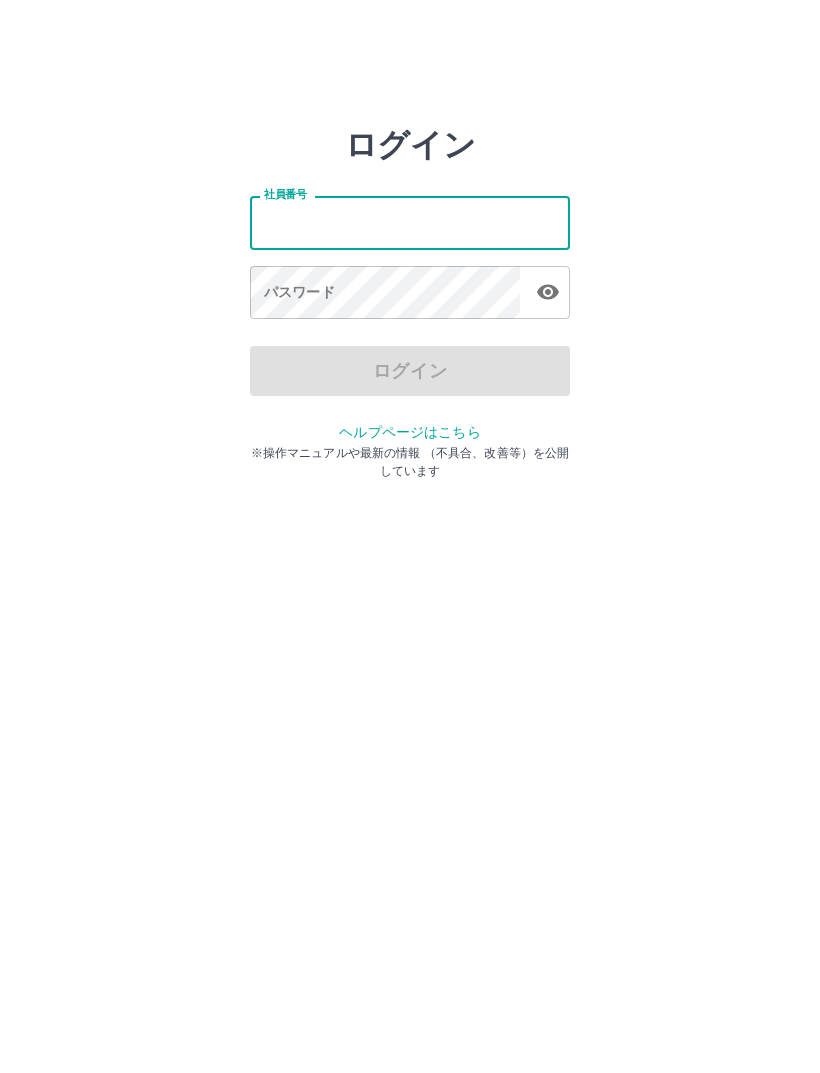 scroll, scrollTop: 0, scrollLeft: 0, axis: both 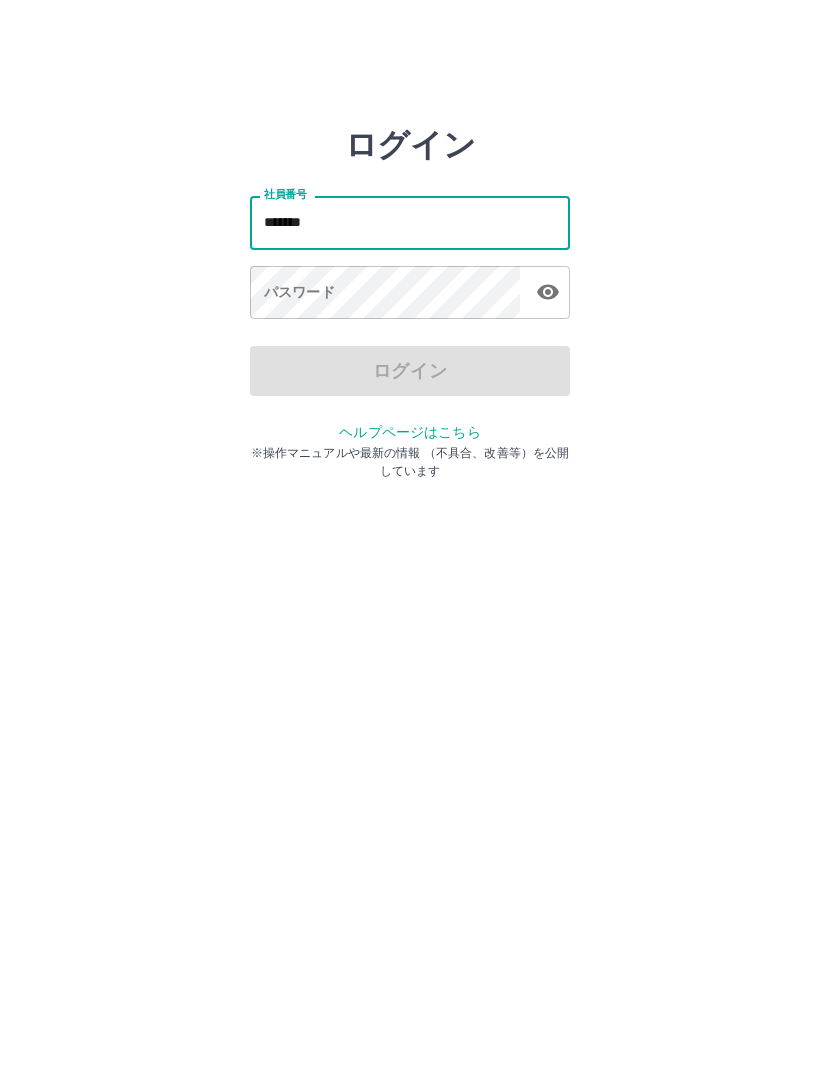 type on "*******" 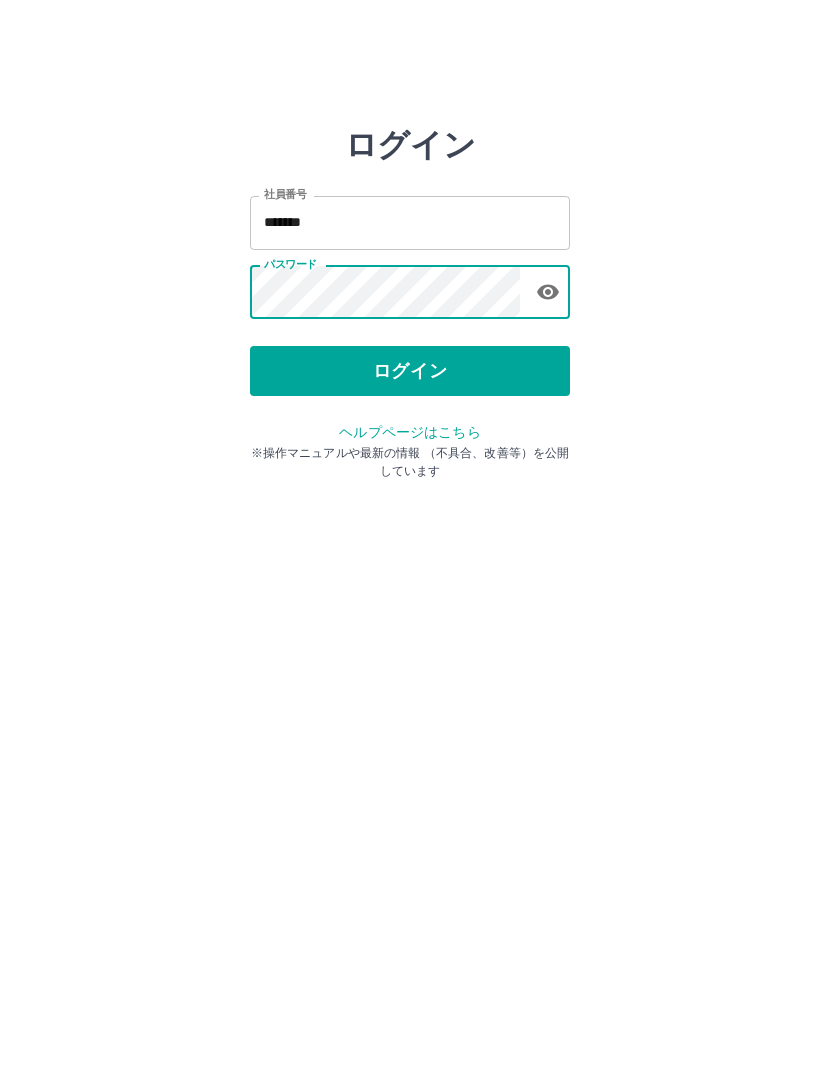 click on "ログイン" at bounding box center (410, 371) 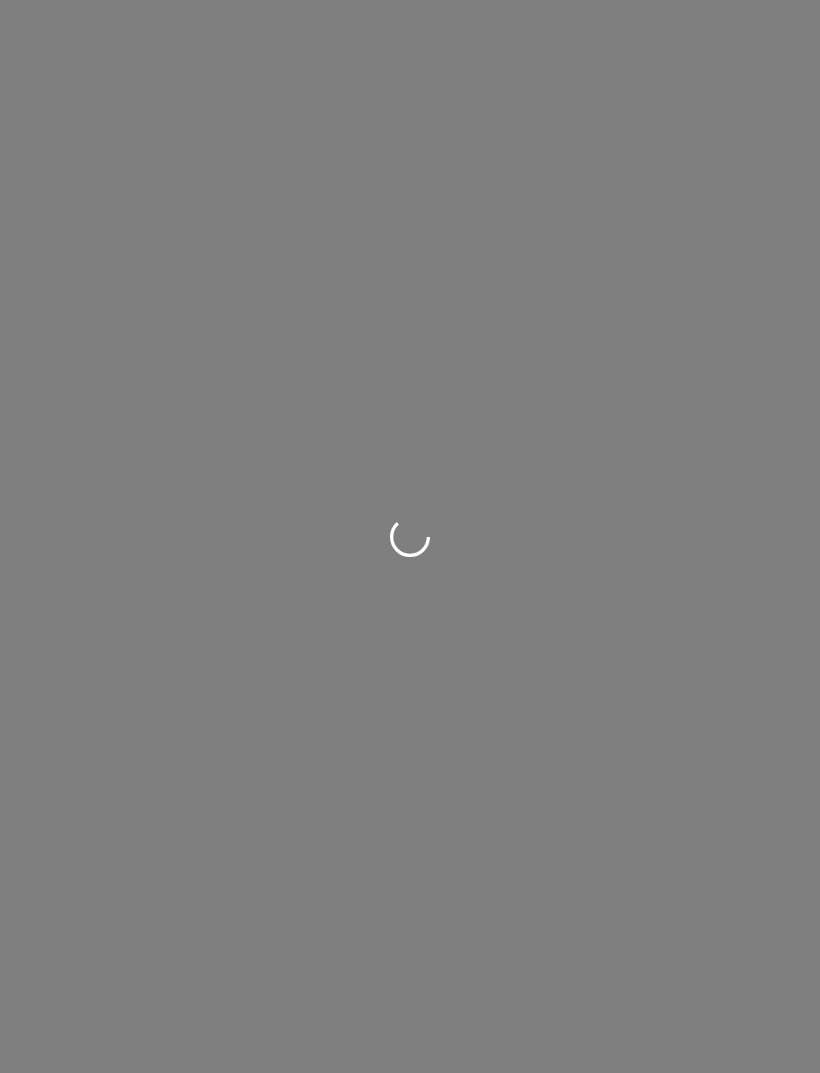 scroll, scrollTop: 0, scrollLeft: 0, axis: both 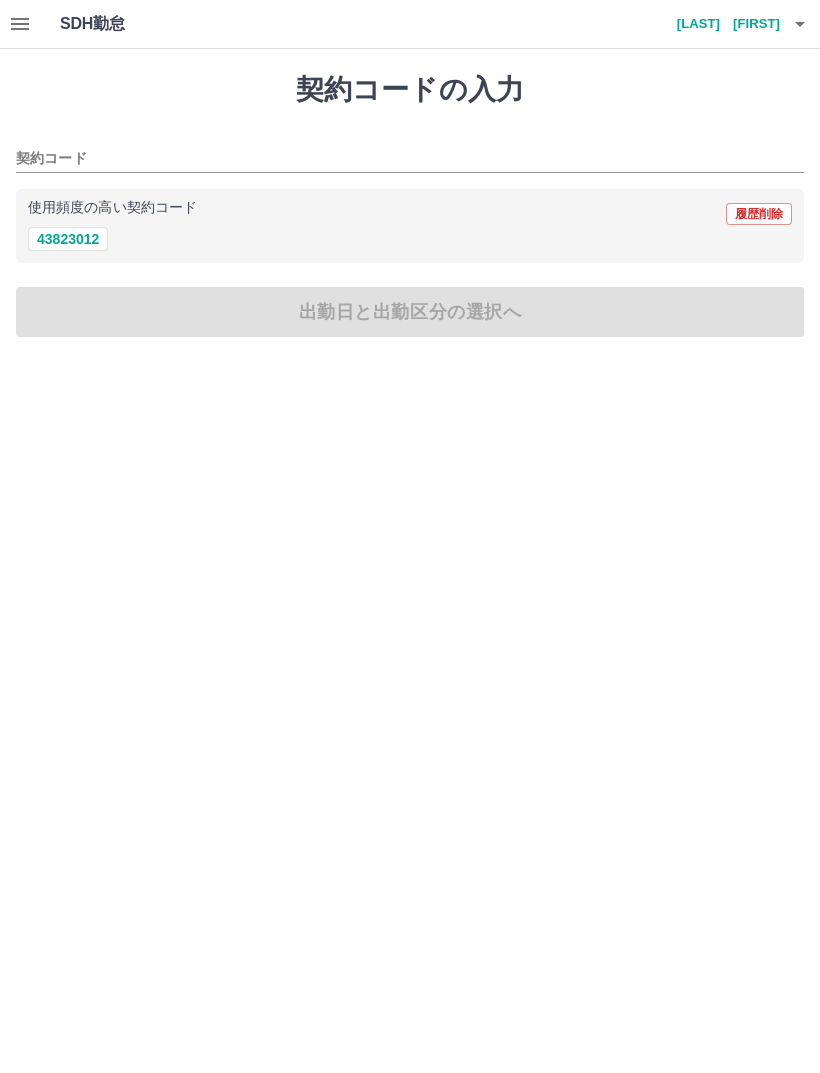 click on "43823012" at bounding box center [68, 239] 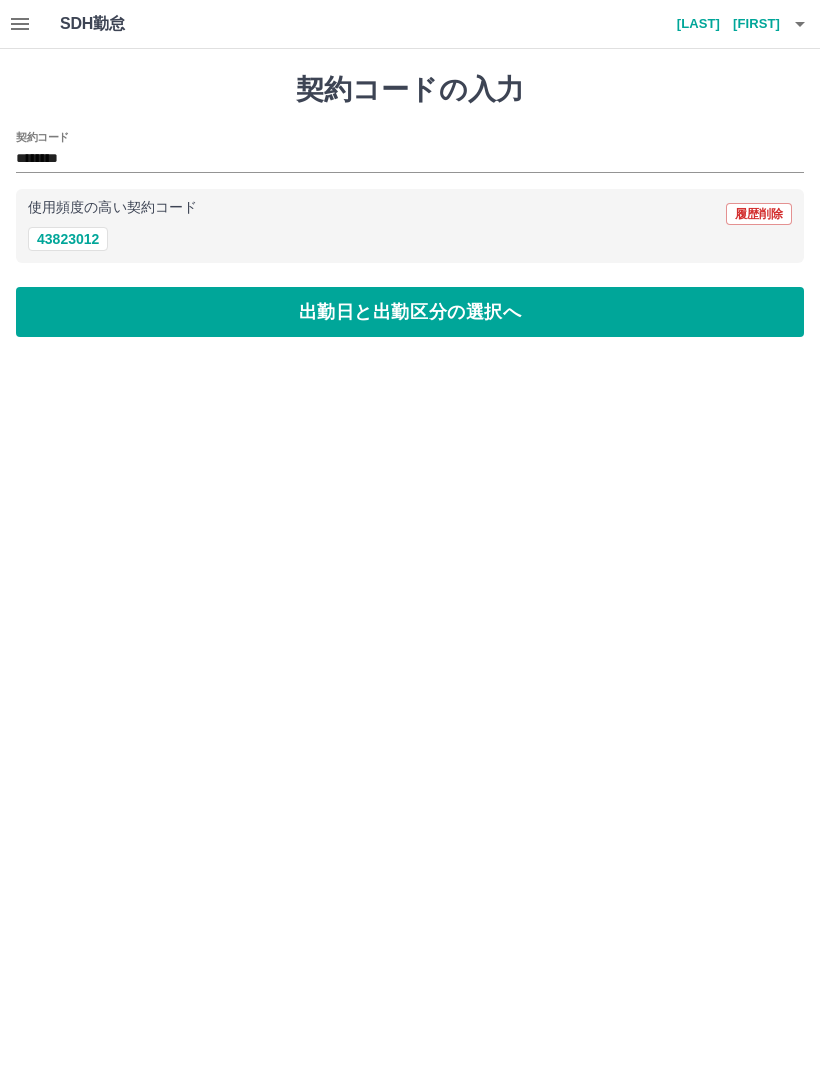 click on "出勤日と出勤区分の選択へ" at bounding box center (410, 312) 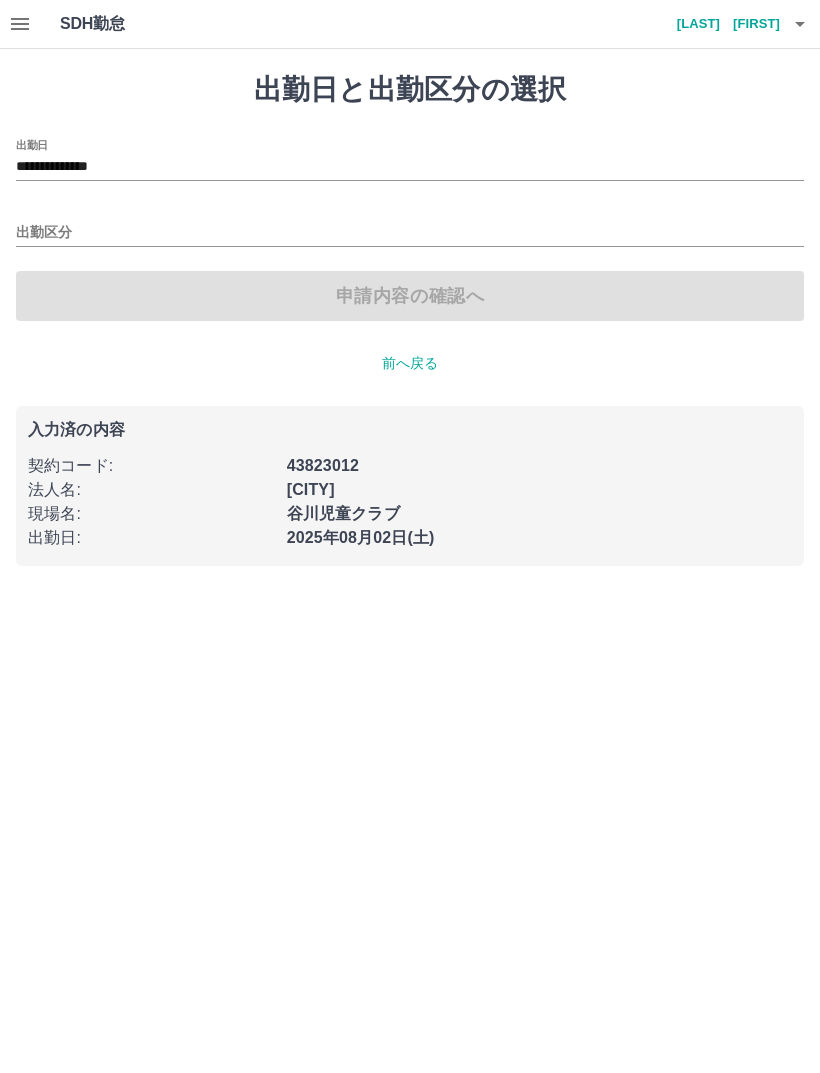 click on "出勤区分" at bounding box center [410, 233] 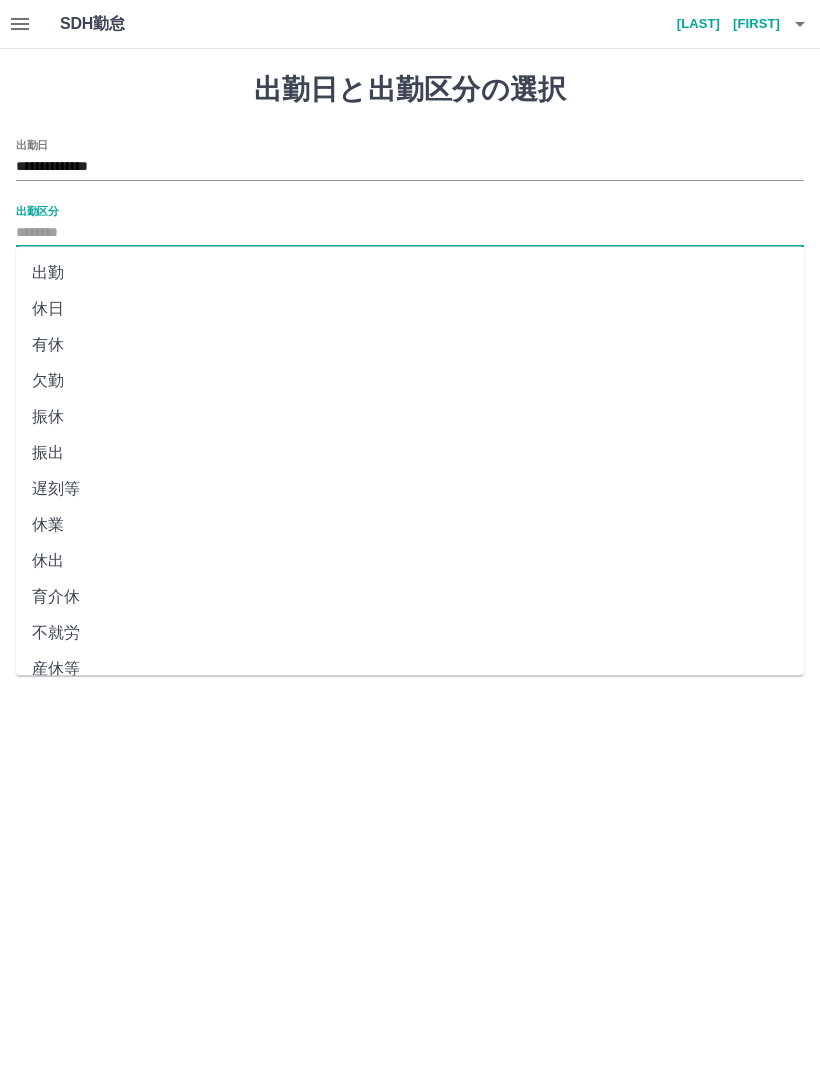click on "出勤" at bounding box center (410, 273) 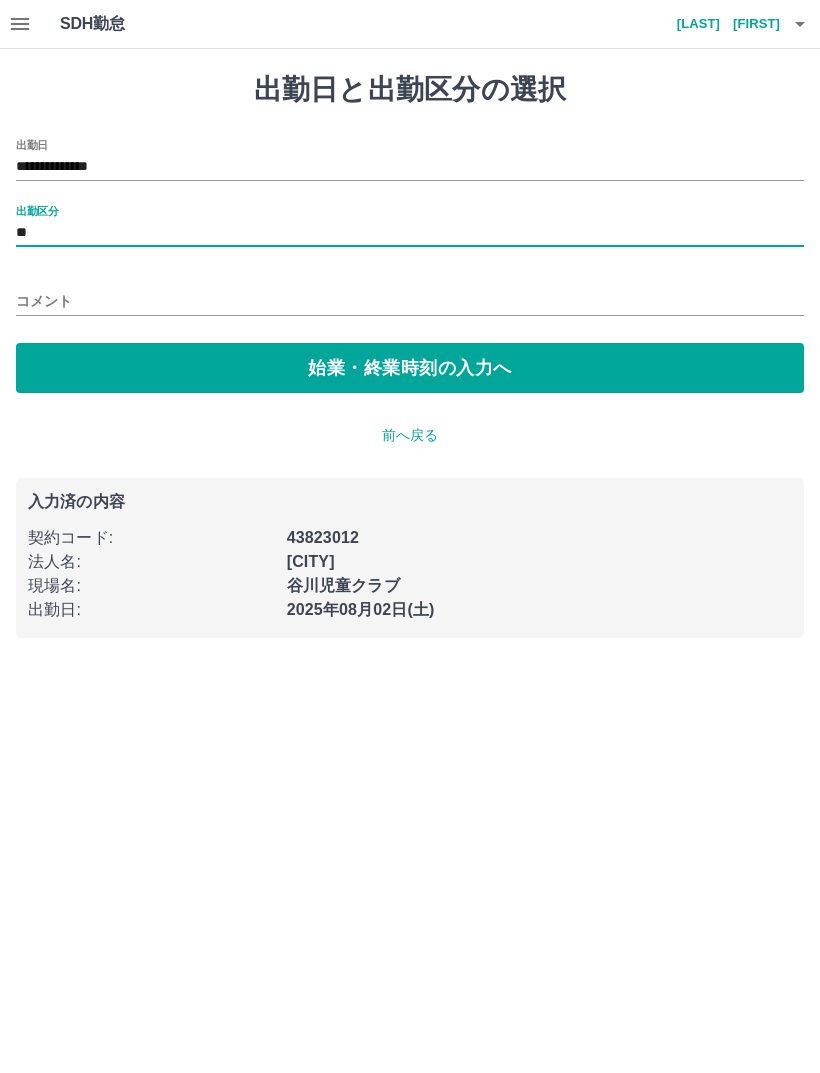 click on "始業・終業時刻の入力へ" at bounding box center (410, 368) 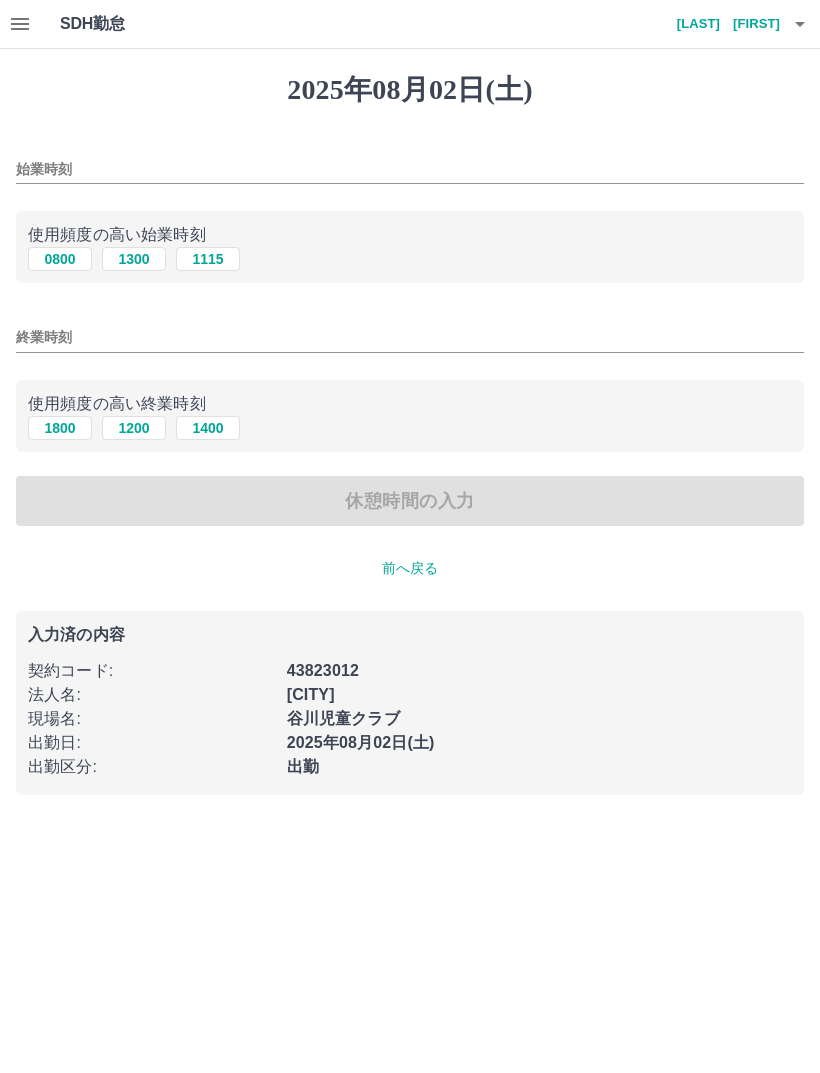 click on "0800" at bounding box center [60, 259] 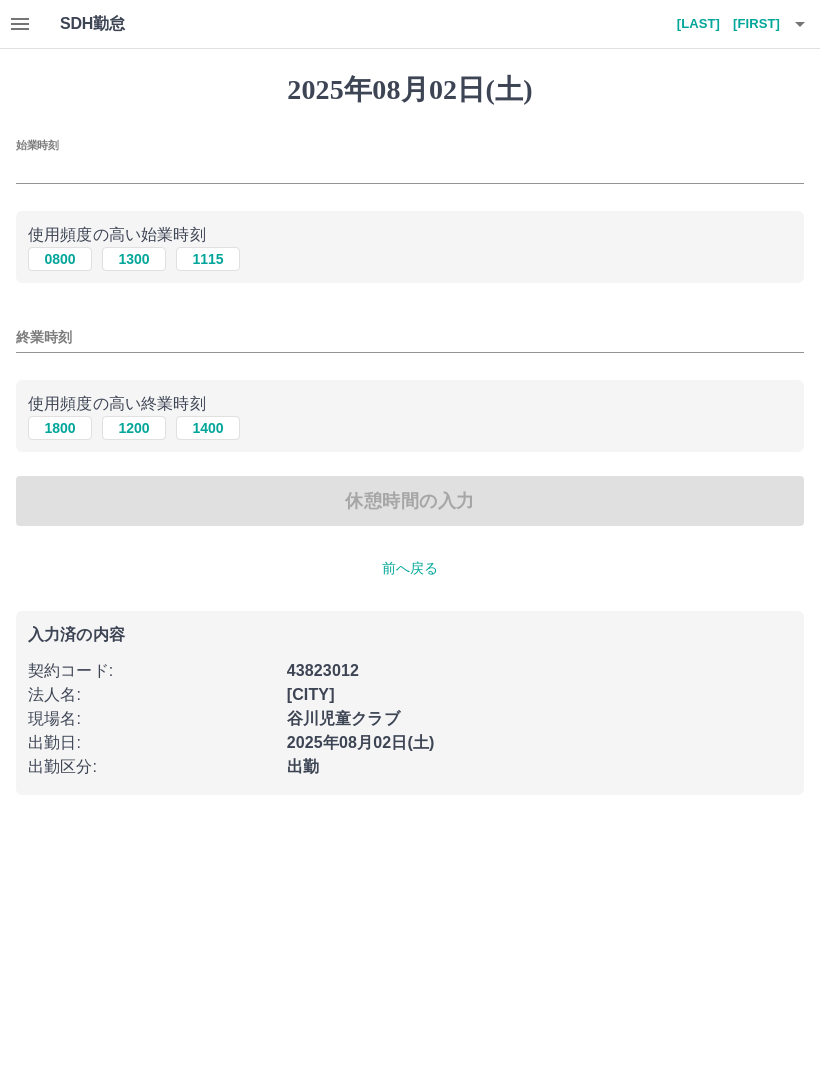 type on "****" 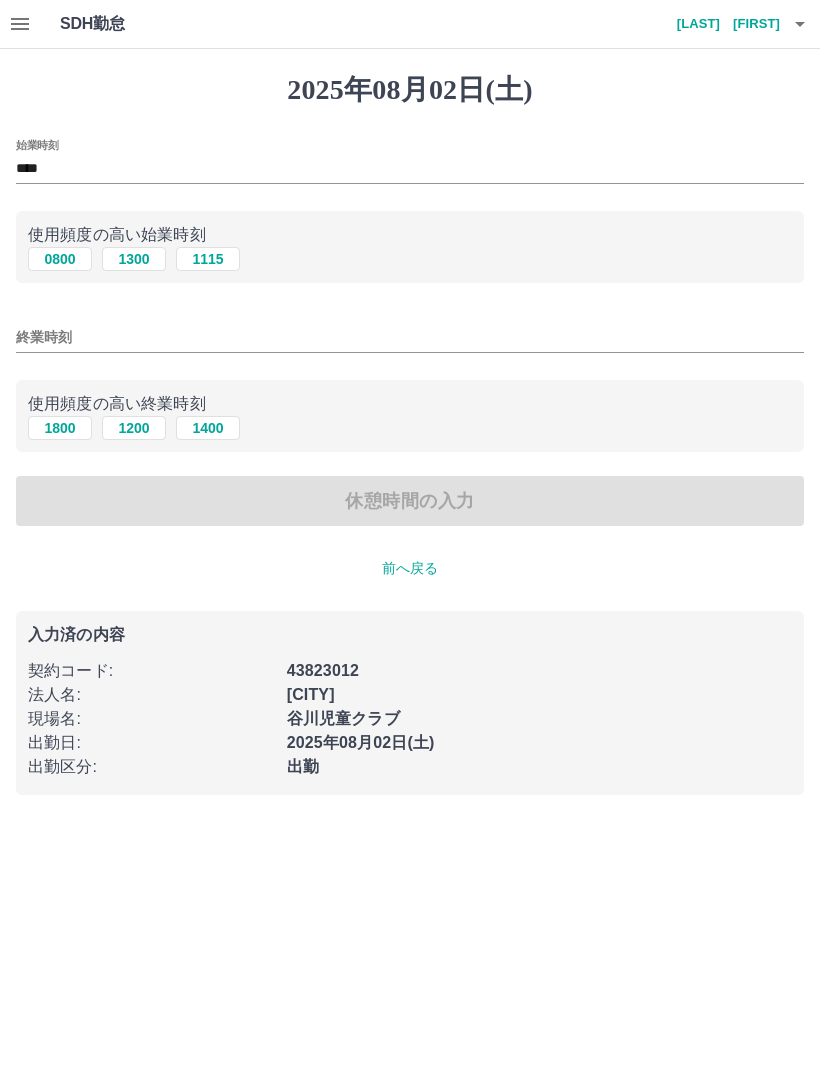 click on "終業時刻" at bounding box center [410, 337] 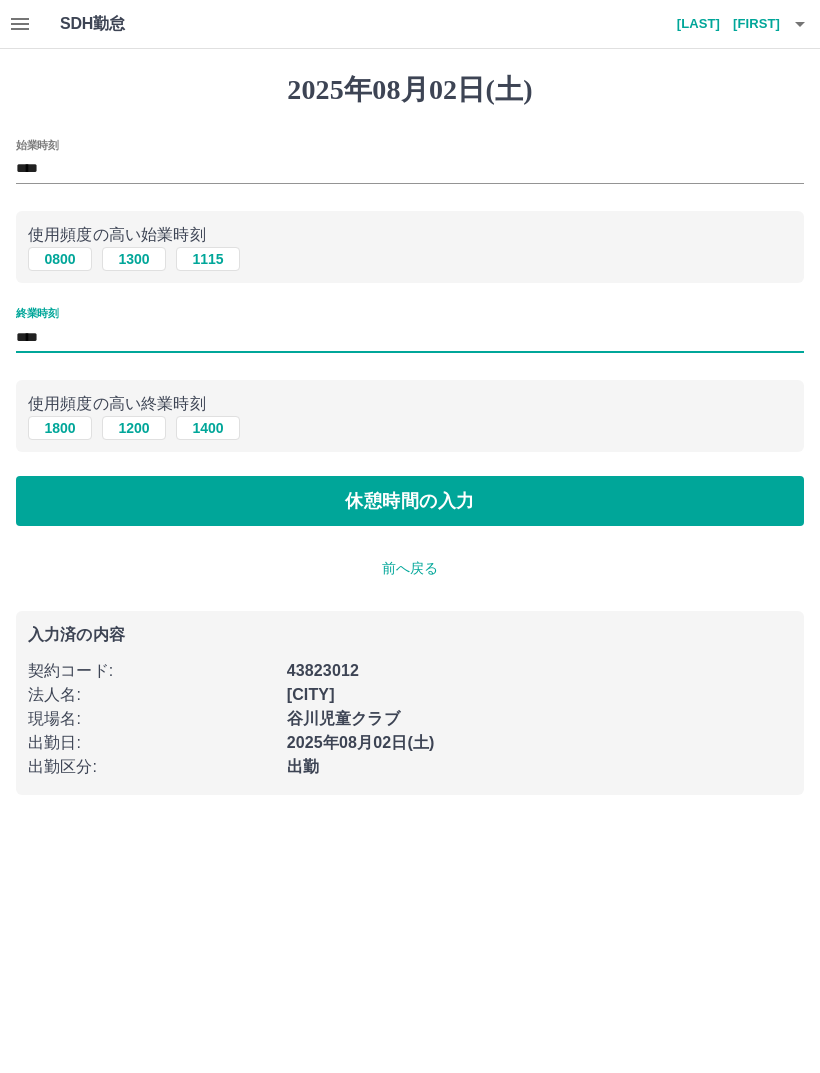 type on "****" 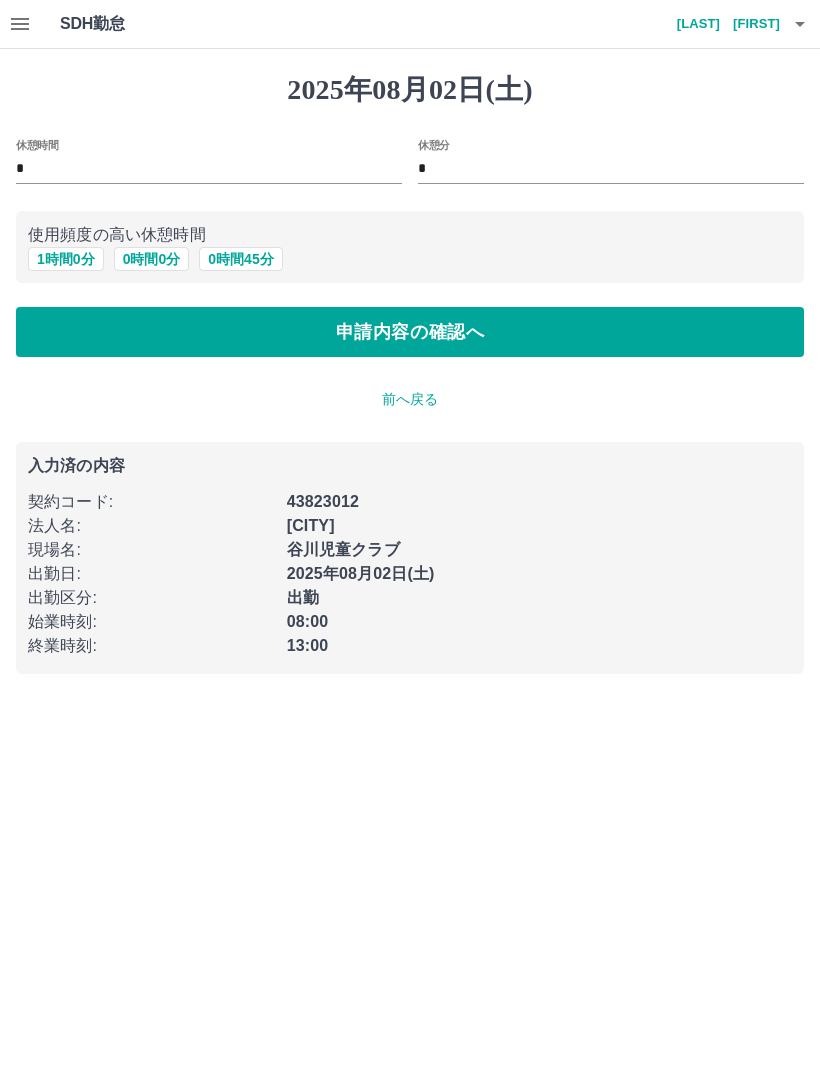 click on "申請内容の確認へ" at bounding box center (410, 332) 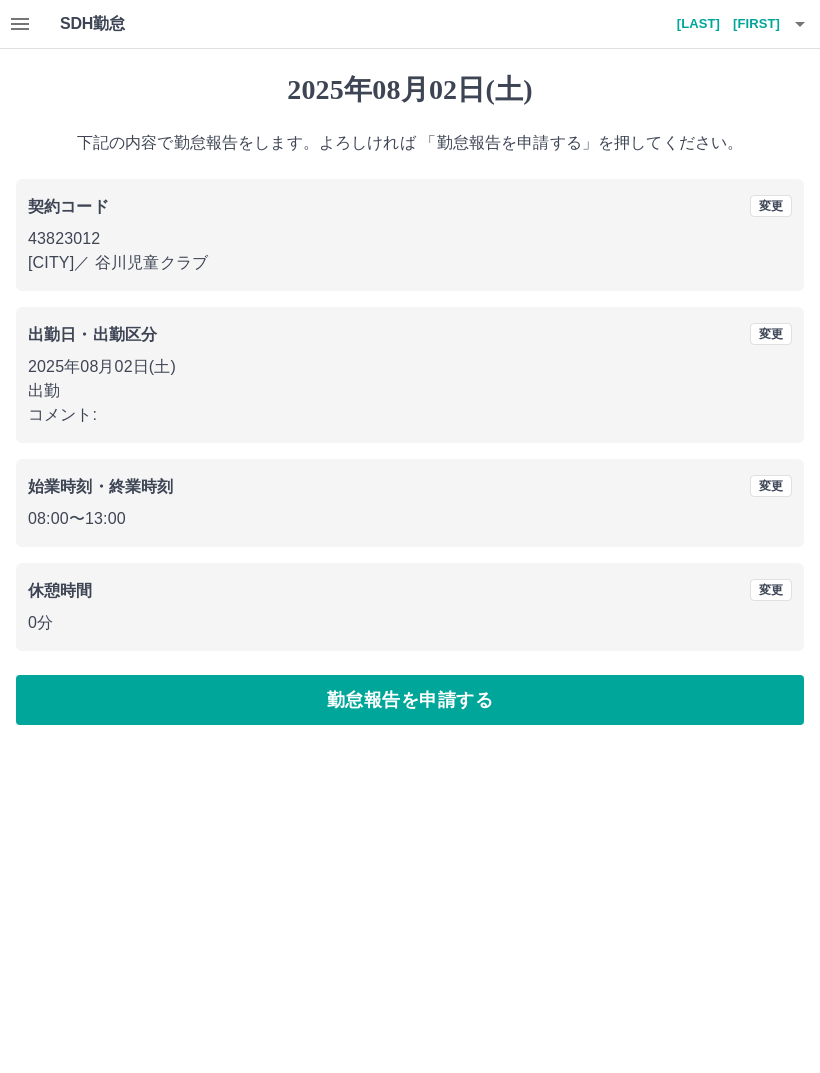 click on "勤怠報告を申請する" at bounding box center (410, 700) 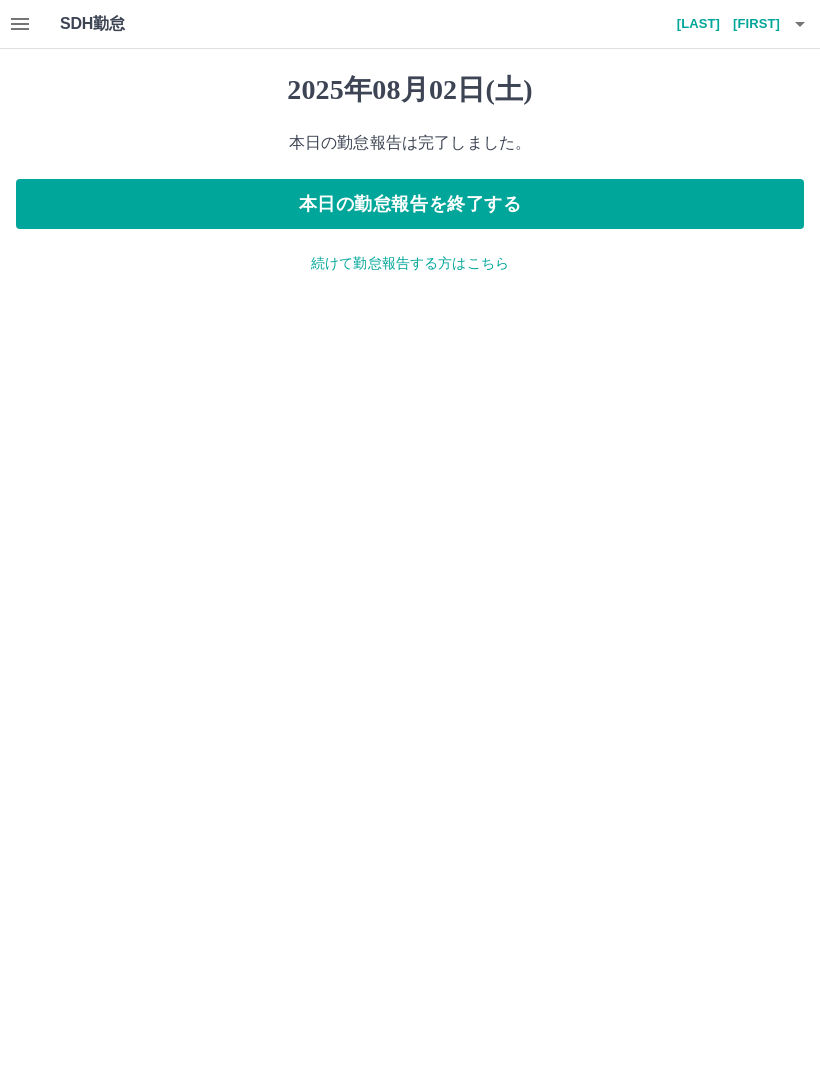 click on "本日の勤怠報告を終了する" at bounding box center (410, 204) 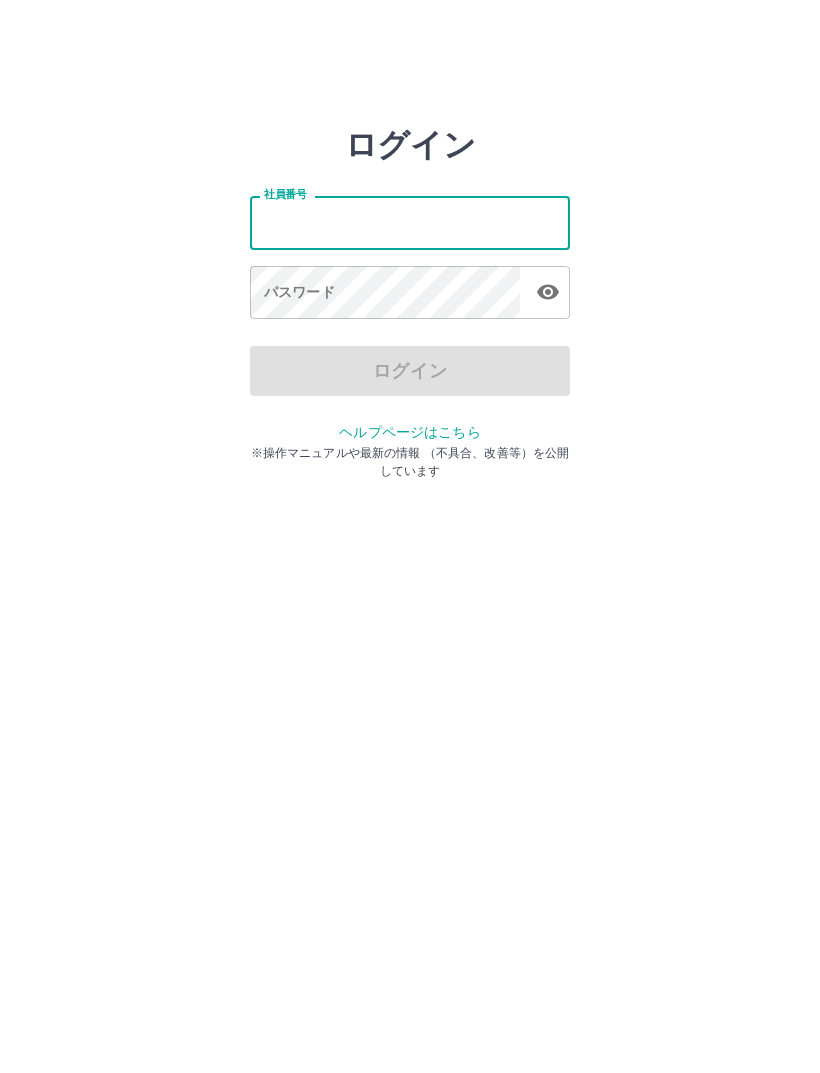 scroll, scrollTop: 0, scrollLeft: 0, axis: both 